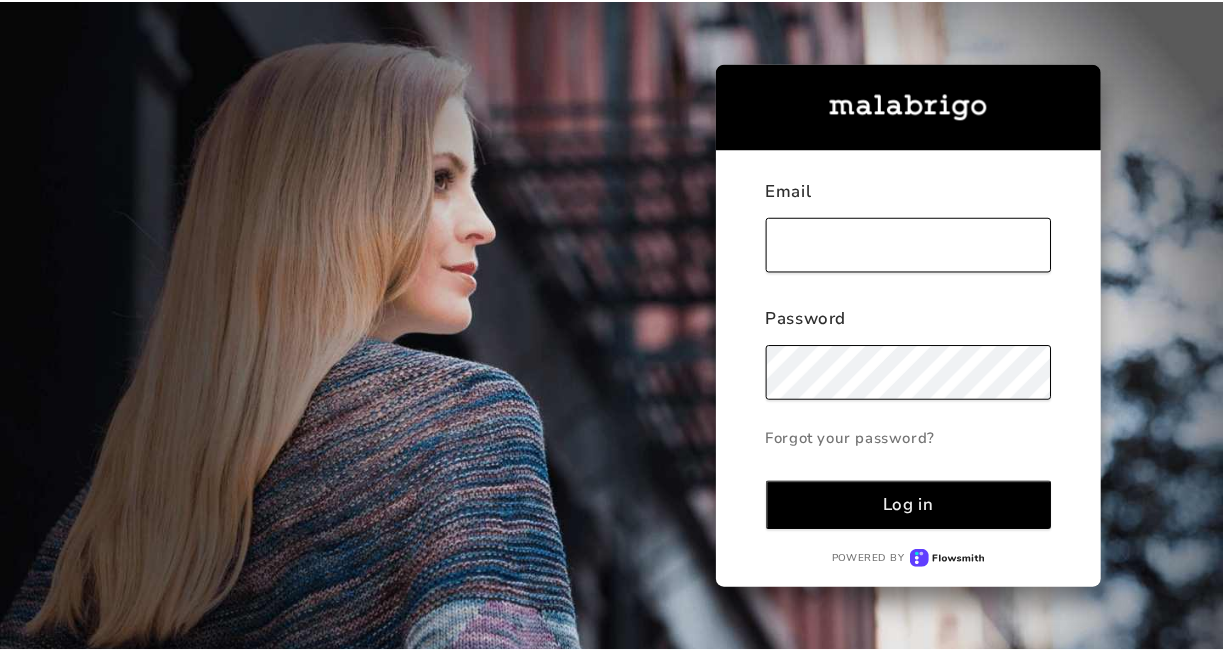 scroll, scrollTop: 0, scrollLeft: 0, axis: both 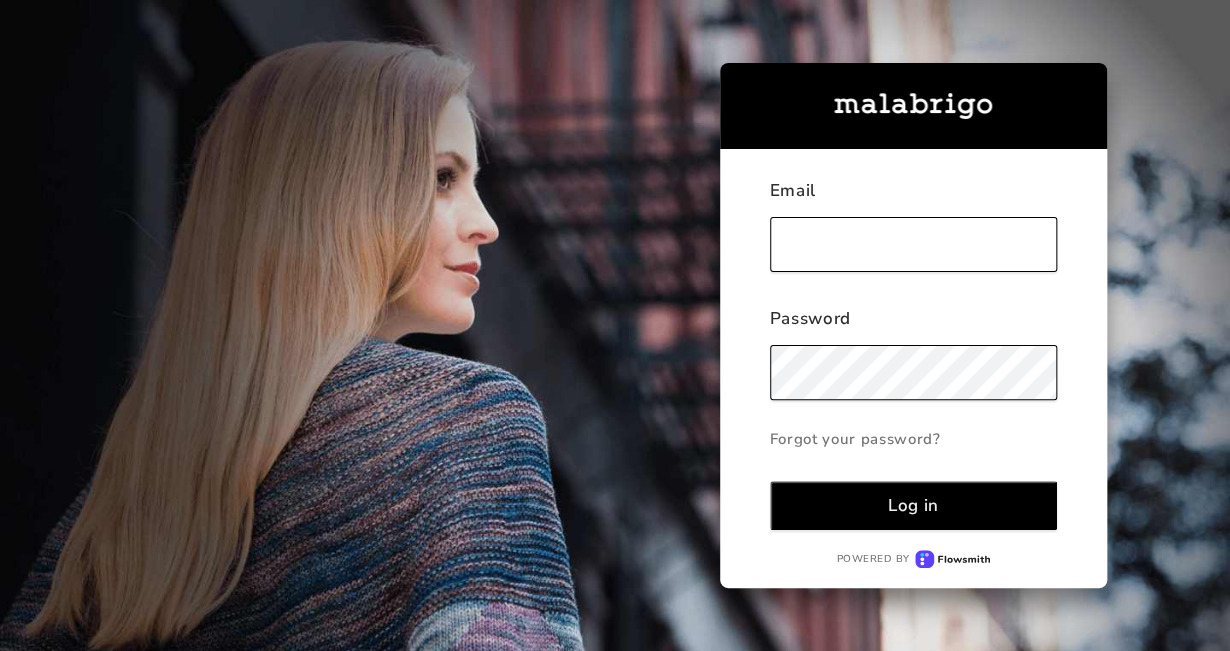 type on "[EMAIL_ADDRESS][DOMAIN_NAME]" 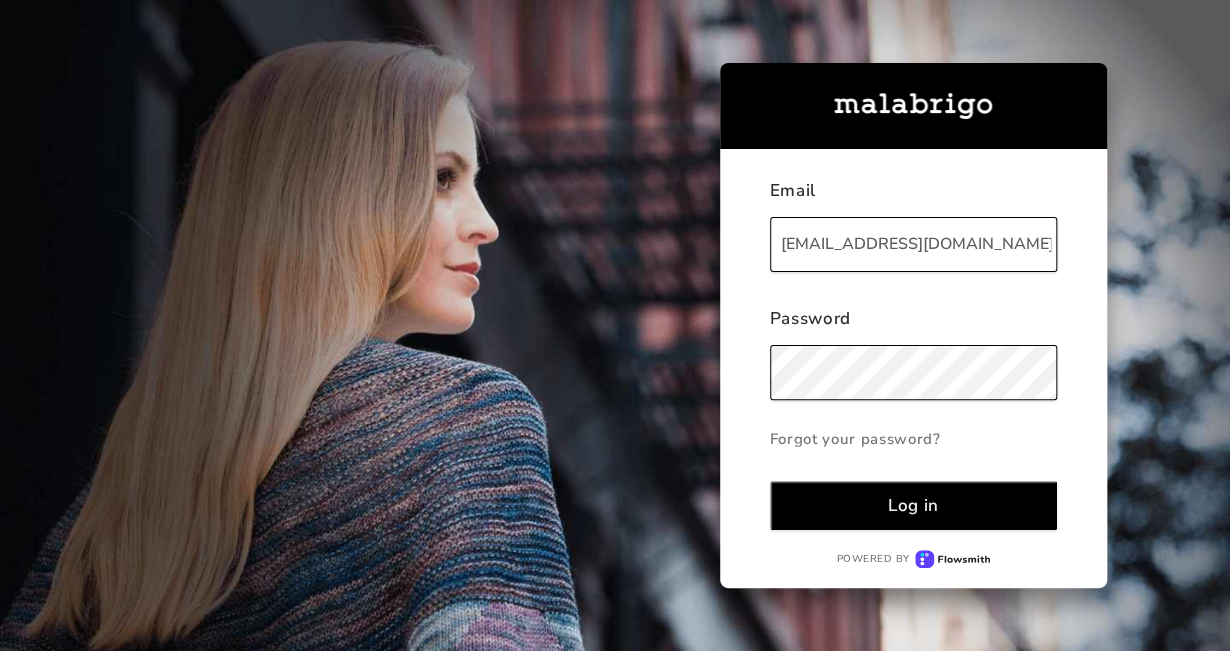 click on "Log in" at bounding box center (913, 505) 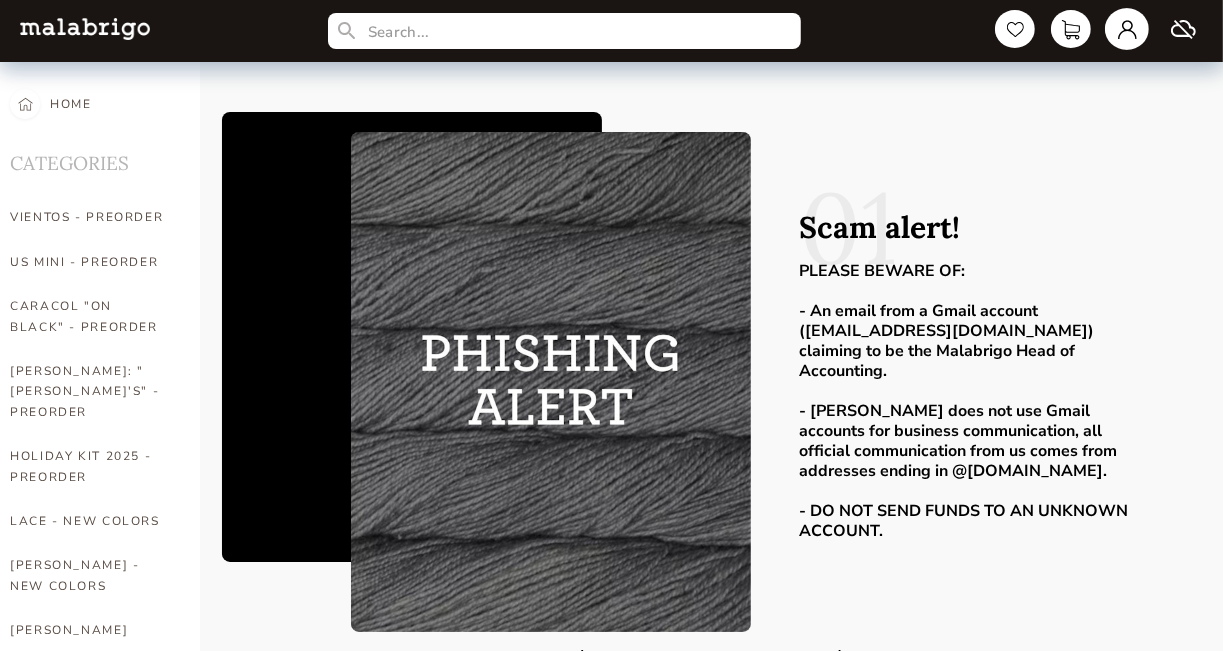 click at bounding box center (1127, 29) 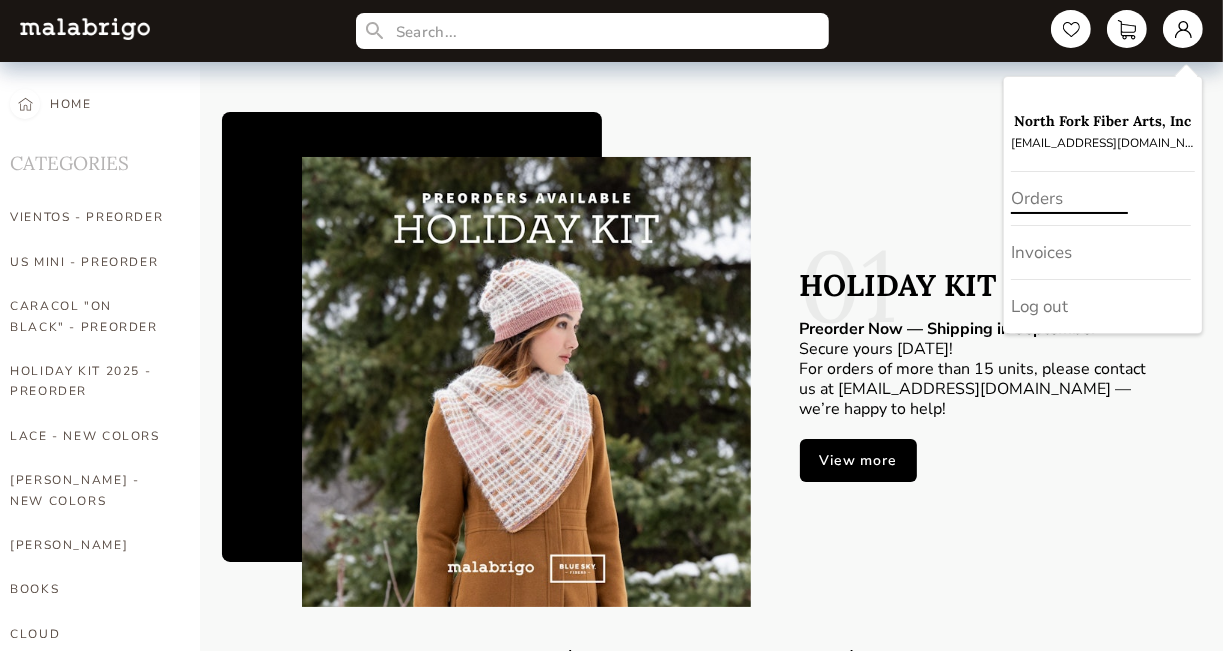 click on "Orders" at bounding box center (1101, 199) 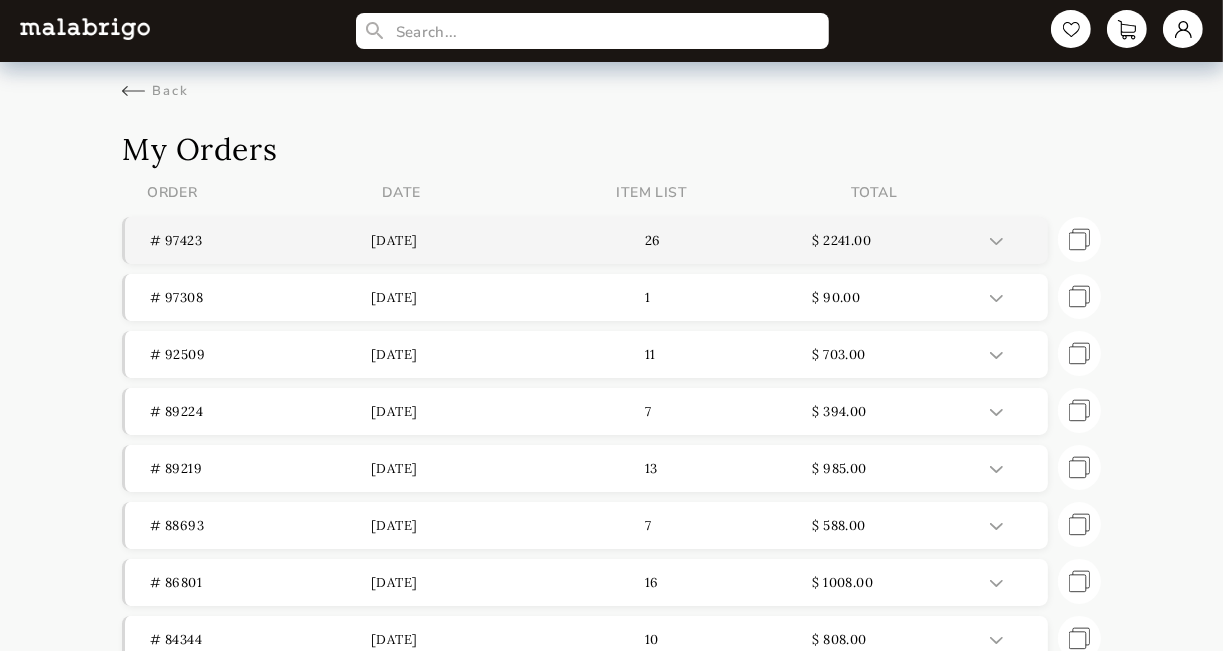 click on "# 97423" at bounding box center [260, 240] 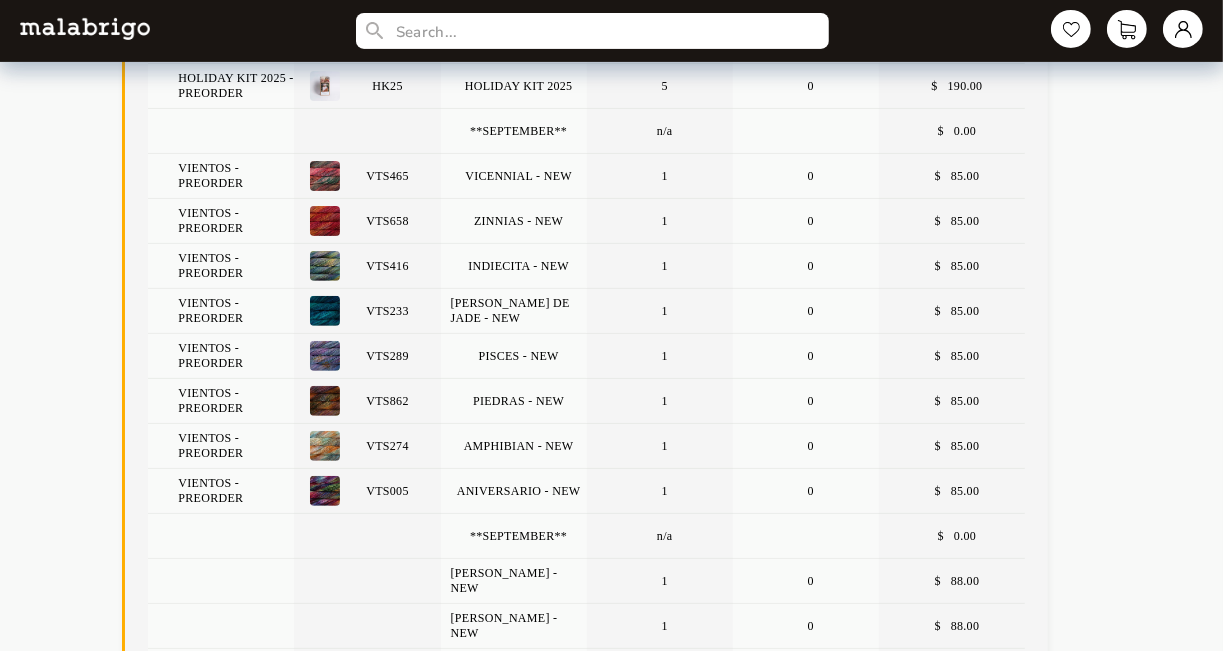 scroll, scrollTop: 512, scrollLeft: 0, axis: vertical 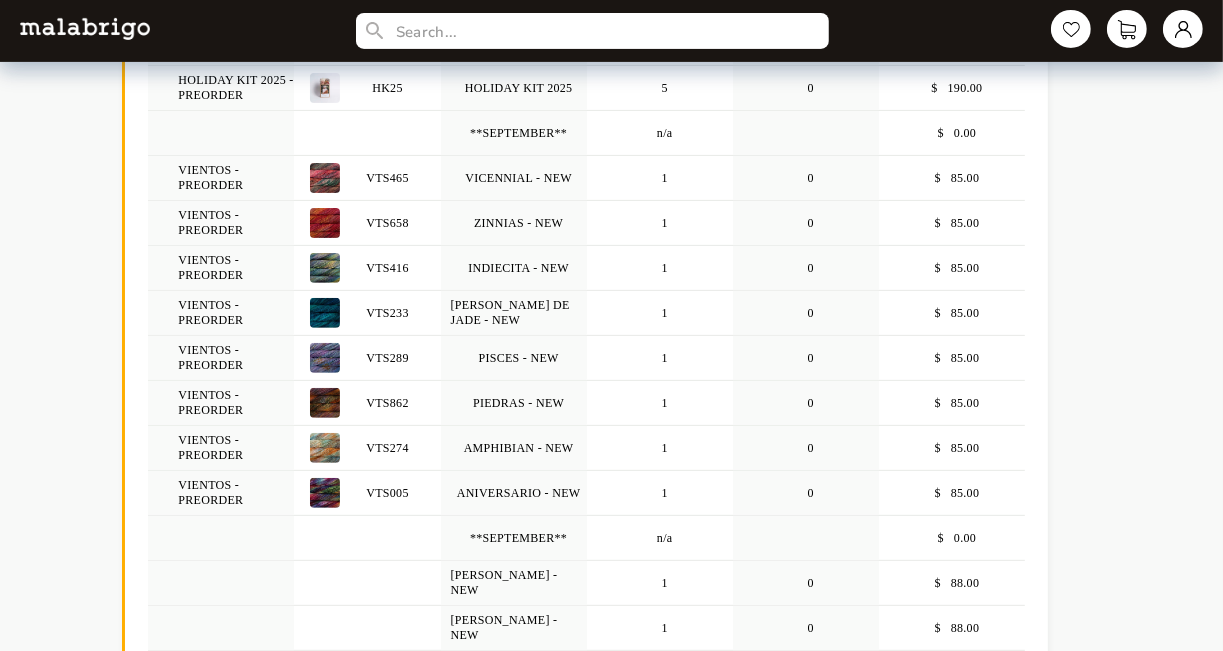 click on "# 97423 [DATE] 26 $ 2241.00 Category Item Description Ordered Invoiced Amount SOCK CAKES - Metamorphosis SW318 STARRY NIGHT CAKE 1 1 $   63.00 SLOTH CAKE 1 1 $   63.00 CORN SNAKE CAKE 1 1 $   63.00 ULURU CAKE 1 1 $   63.00 GLOWWORM CAKE 1 1 $   63.00 **OCTOBER** n/a $   0.00 HOLIDAY KIT 2025 - PREORDER HK25 HOLIDAY KIT 2025 5 0 $   190.00 **SEPTEMBER** n/a $   0.00 VIENTOS - PREORDER VTS465 VICENNIAL - NEW 1 0 $   85.00 VIENTOS - PREORDER VTS658 ZINNIAS - NEW 1 0 $   85.00 VIENTOS - PREORDER VTS416 INDIECITA - NEW 1 0 $   85.00 VIENTOS - PREORDER VTS233 [PERSON_NAME] DE JADE - NEW 1 0 $   85.00 VIENTOS - PREORDER VTS289 PISCES - NEW 1 0 $   85.00 VIENTOS - PREORDER VTS862 PIEDRAS - NEW 1 0 $   85.00 VIENTOS - PREORDER VTS274 AMPHIBIAN - NEW 1 0 $   85.00 VIENTOS - PREORDER VTS005 ANIVERSARIO - NEW 1 0 $   85.00 **SEPTEMBER** n/a $   0.00 [PERSON_NAME] - NEW 1 0 $   88.00 [PERSON_NAME] - NEW 1 0 $   88.00 GARDENIA - NEW 1 0 $   88.00 ZAHARA - NEW 1 0 $   88.00 **NOW** n/a $   0.00 [PERSON_NAME] RIO289 PISCES 1 1 $   88.00 [PERSON_NAME] RIO049" at bounding box center (611, 523) 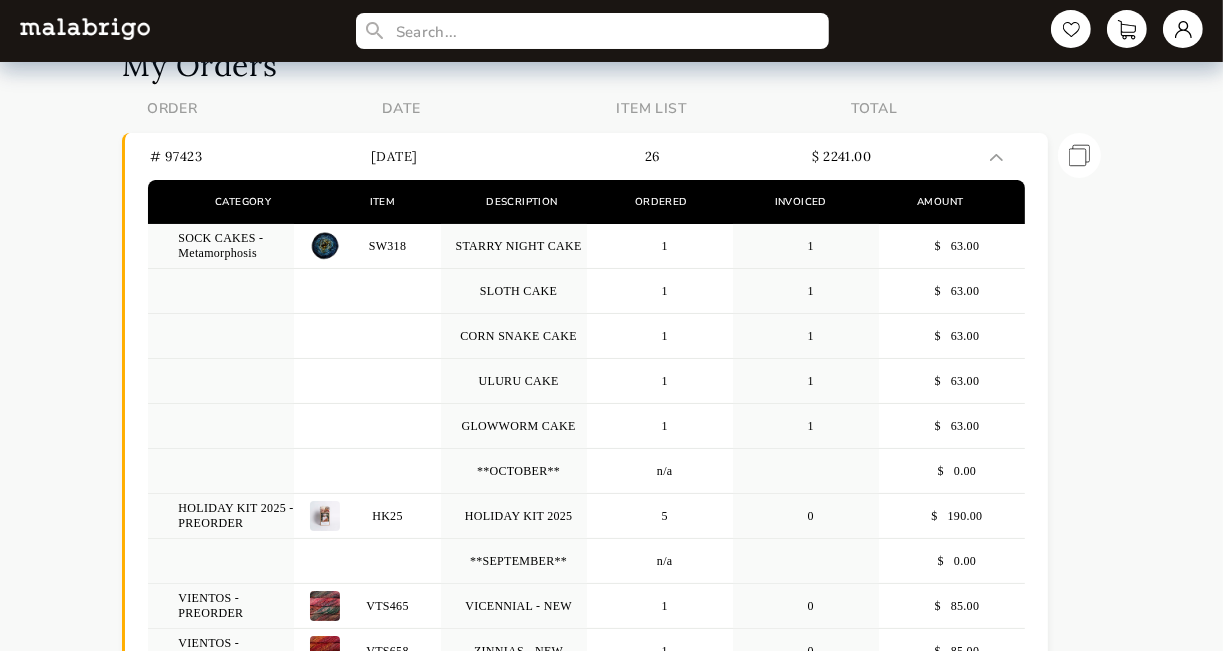 scroll, scrollTop: 0, scrollLeft: 0, axis: both 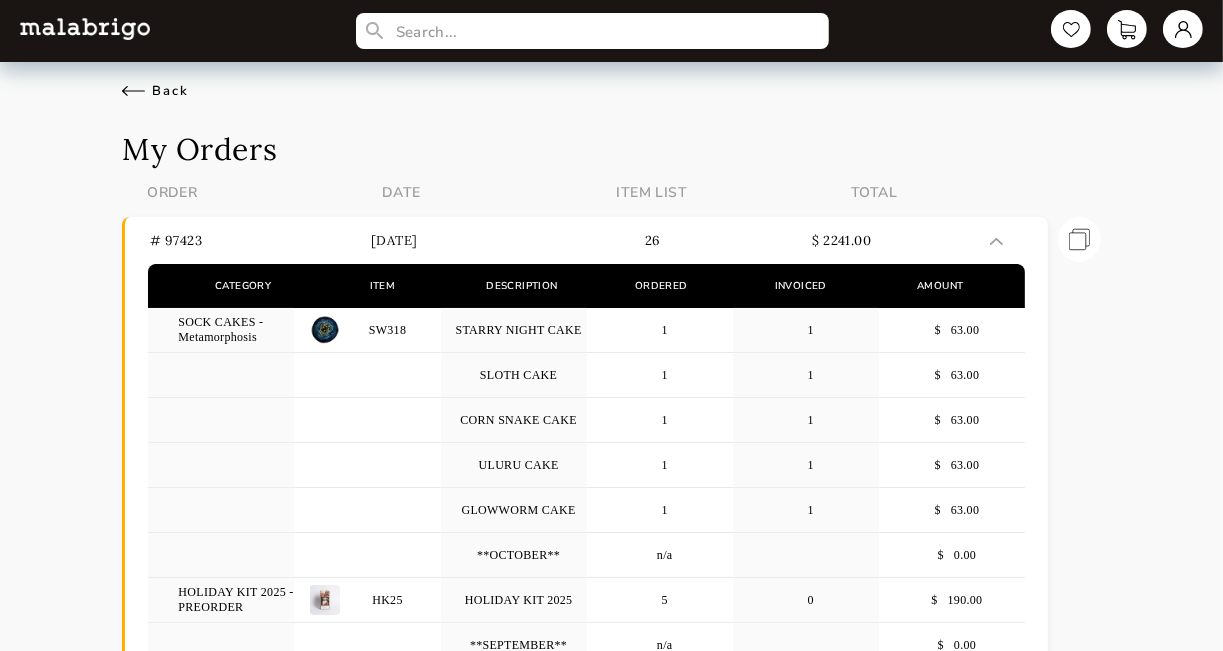 click on "Back" at bounding box center [155, 91] 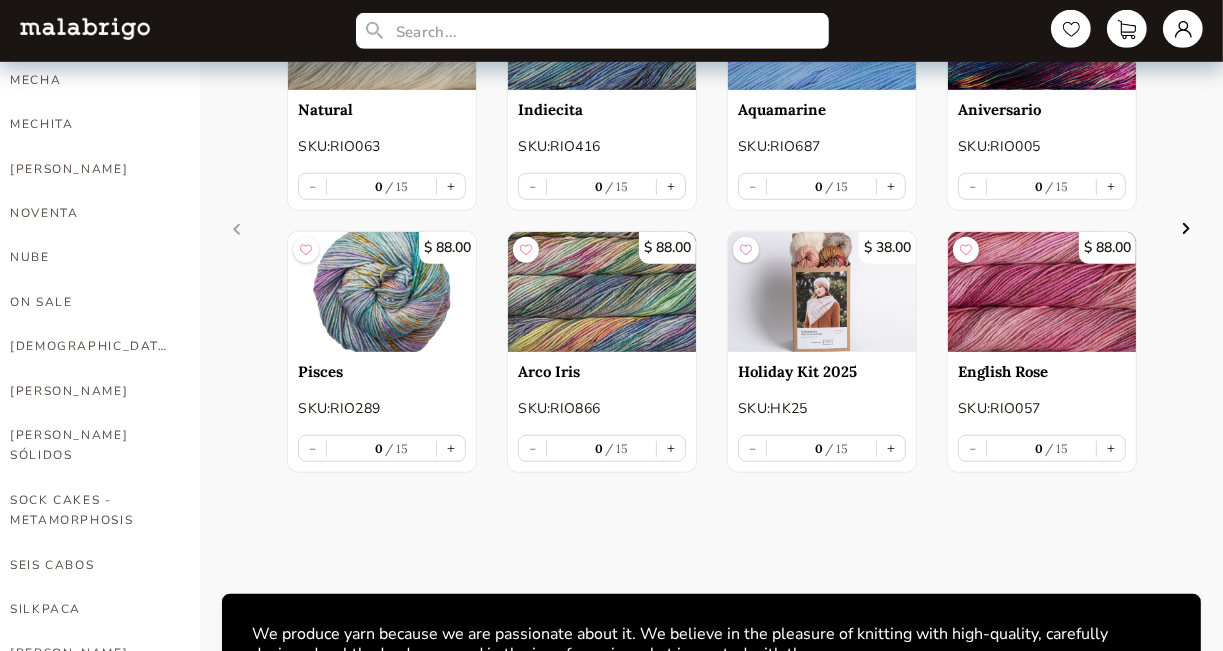 scroll, scrollTop: 919, scrollLeft: 0, axis: vertical 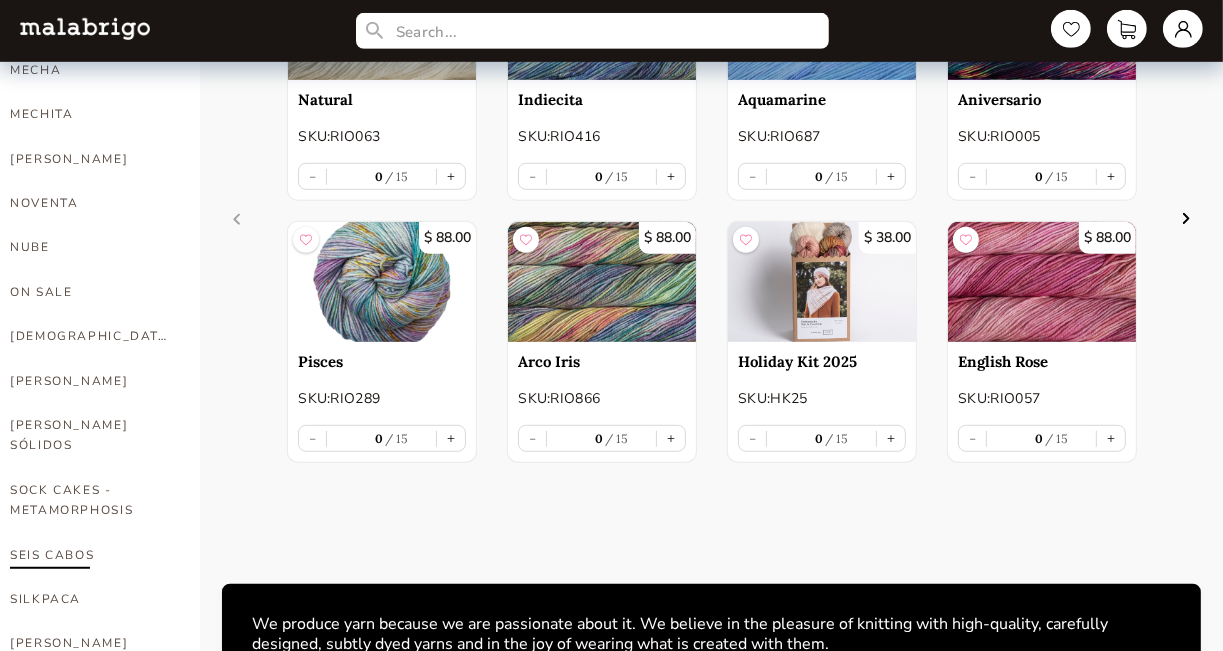 click on "SEIS CABOS" at bounding box center [90, 555] 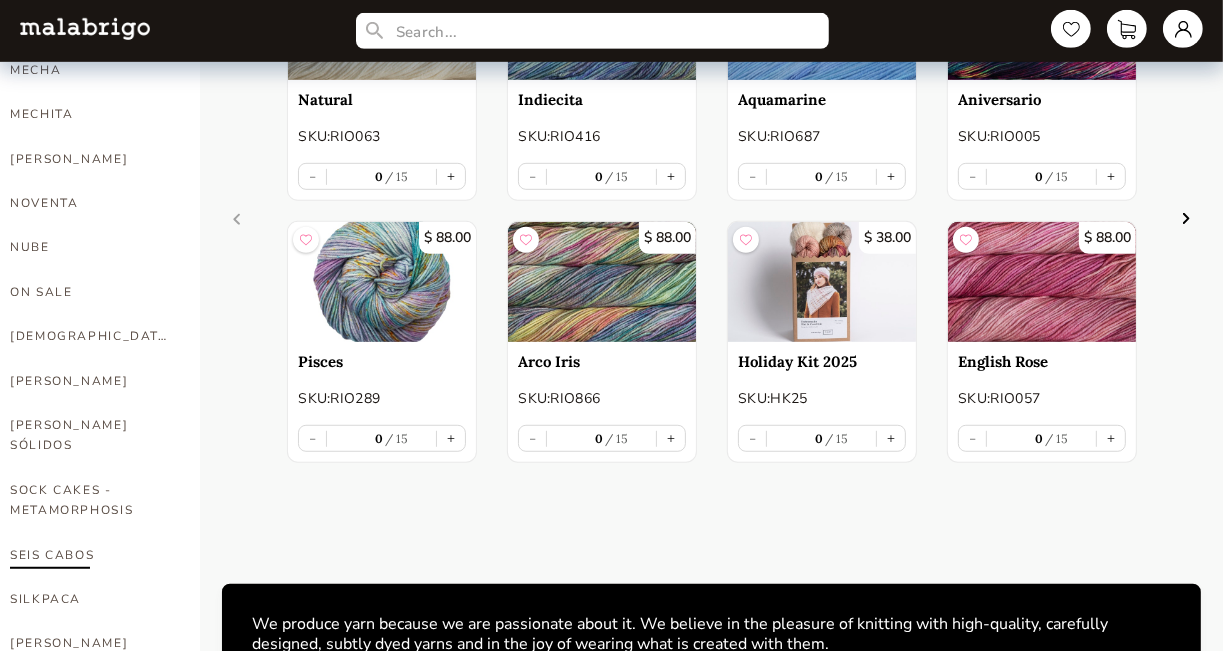 select on "INDEX" 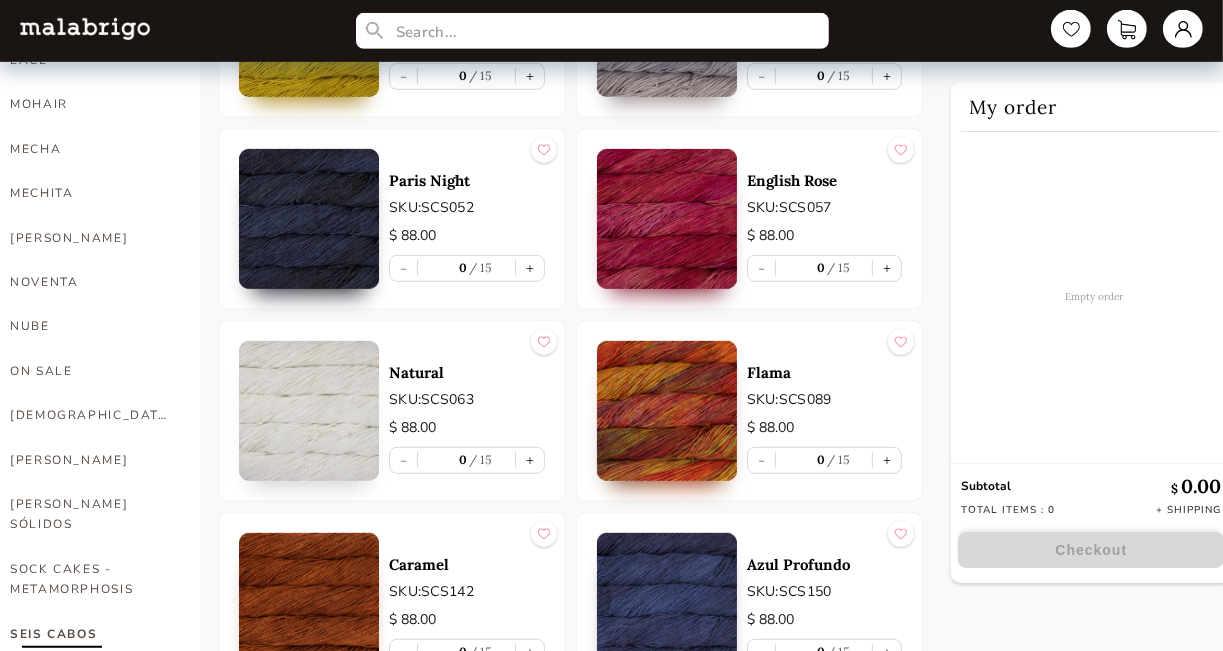 scroll, scrollTop: 844, scrollLeft: 0, axis: vertical 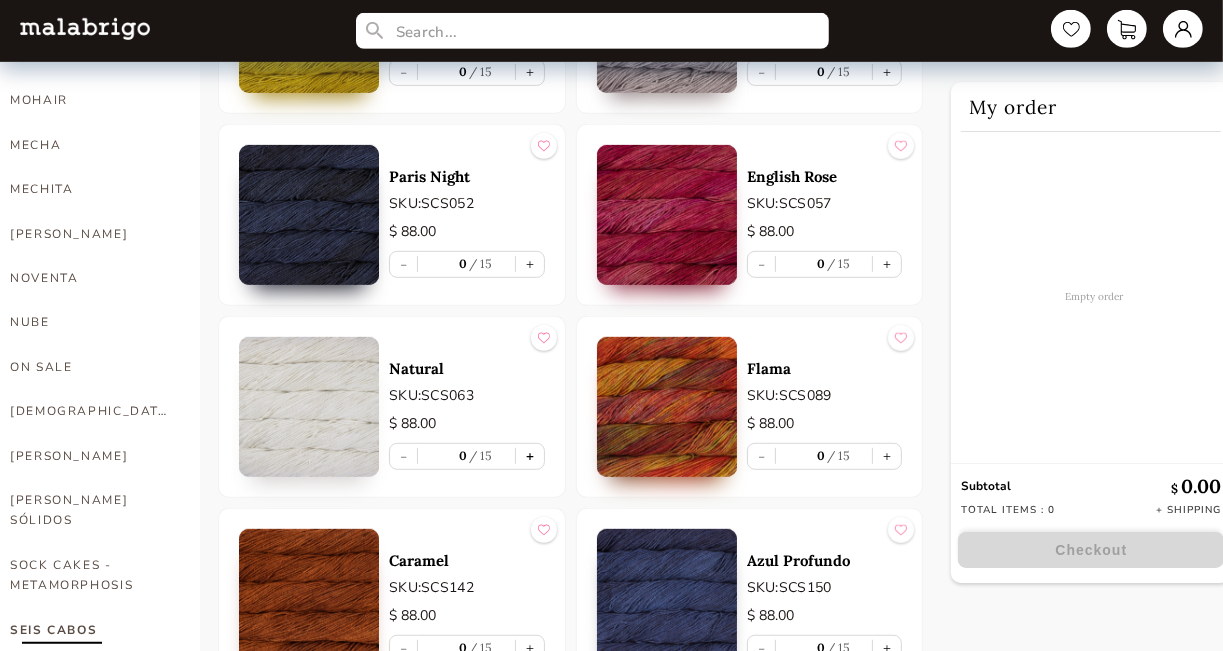 click on "+" at bounding box center (530, 456) 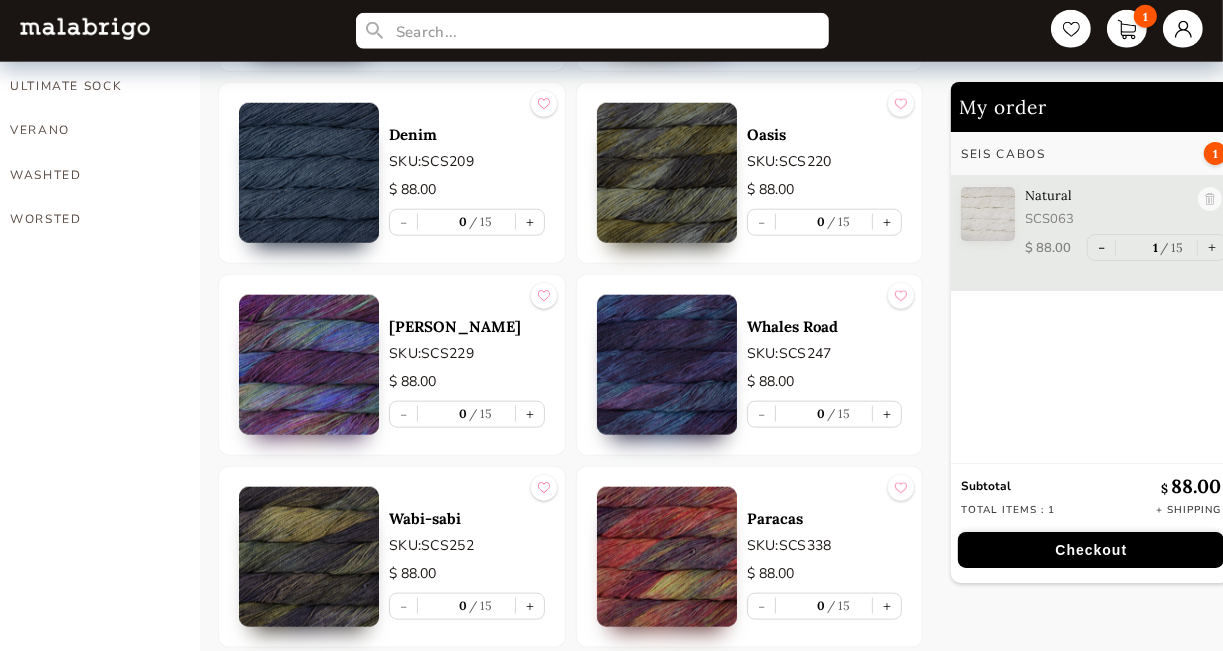 scroll, scrollTop: 1671, scrollLeft: 0, axis: vertical 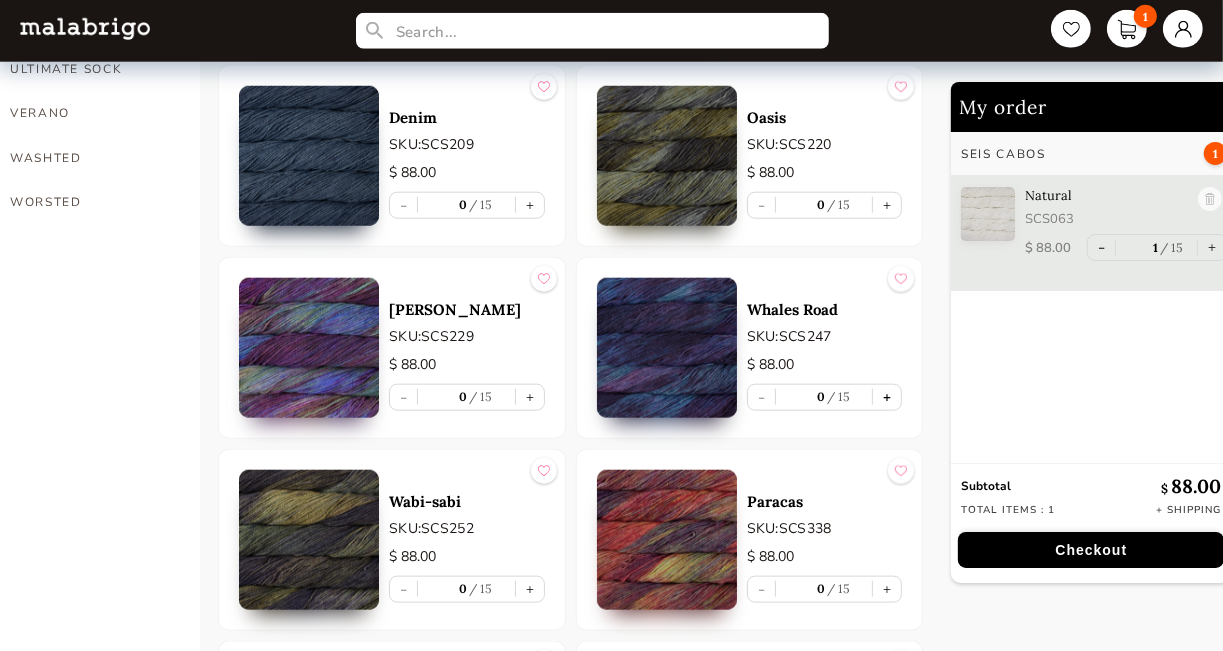 click on "+" at bounding box center (887, 397) 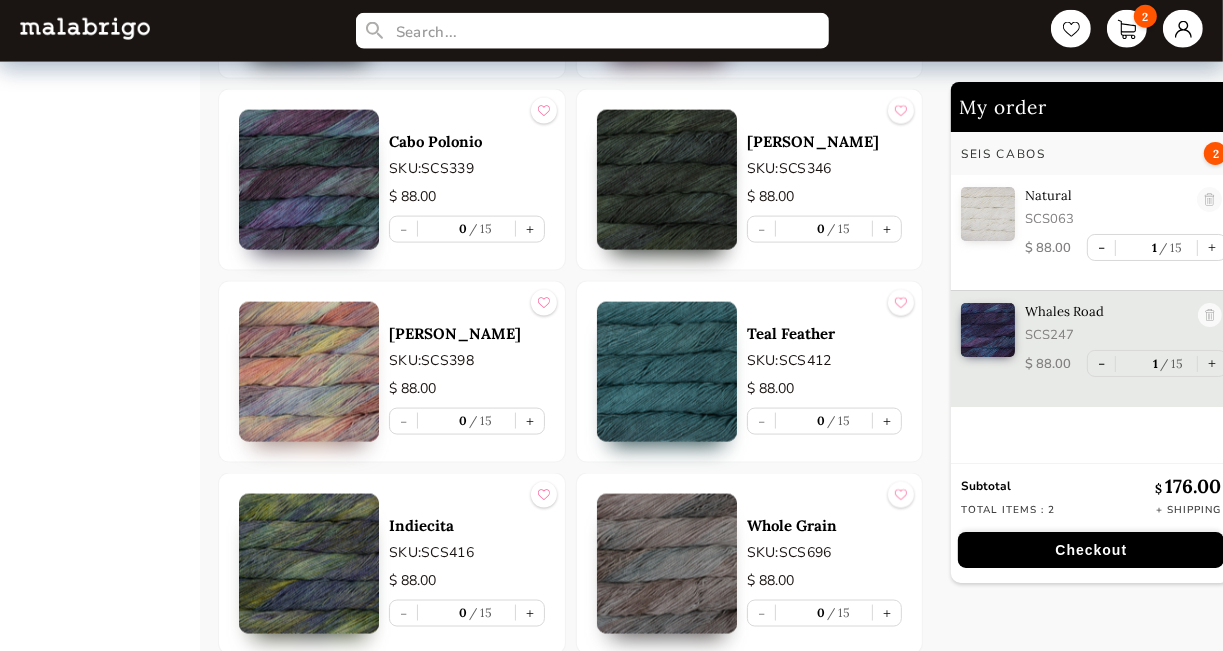scroll, scrollTop: 2250, scrollLeft: 0, axis: vertical 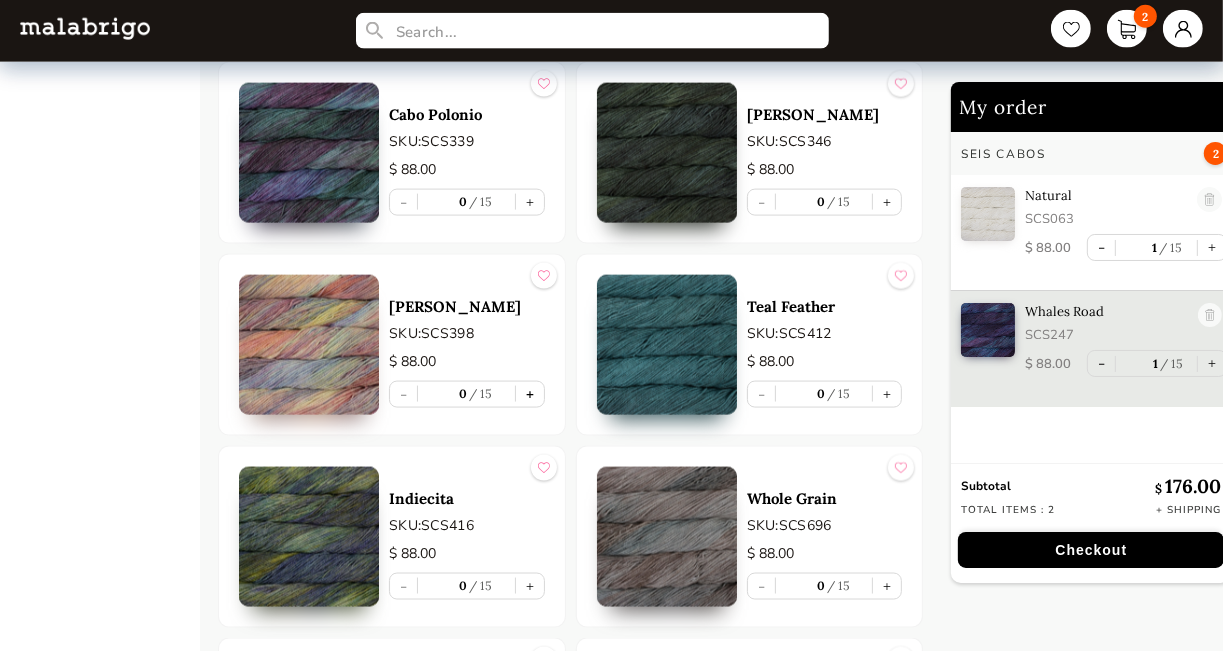 click on "+" at bounding box center (530, 394) 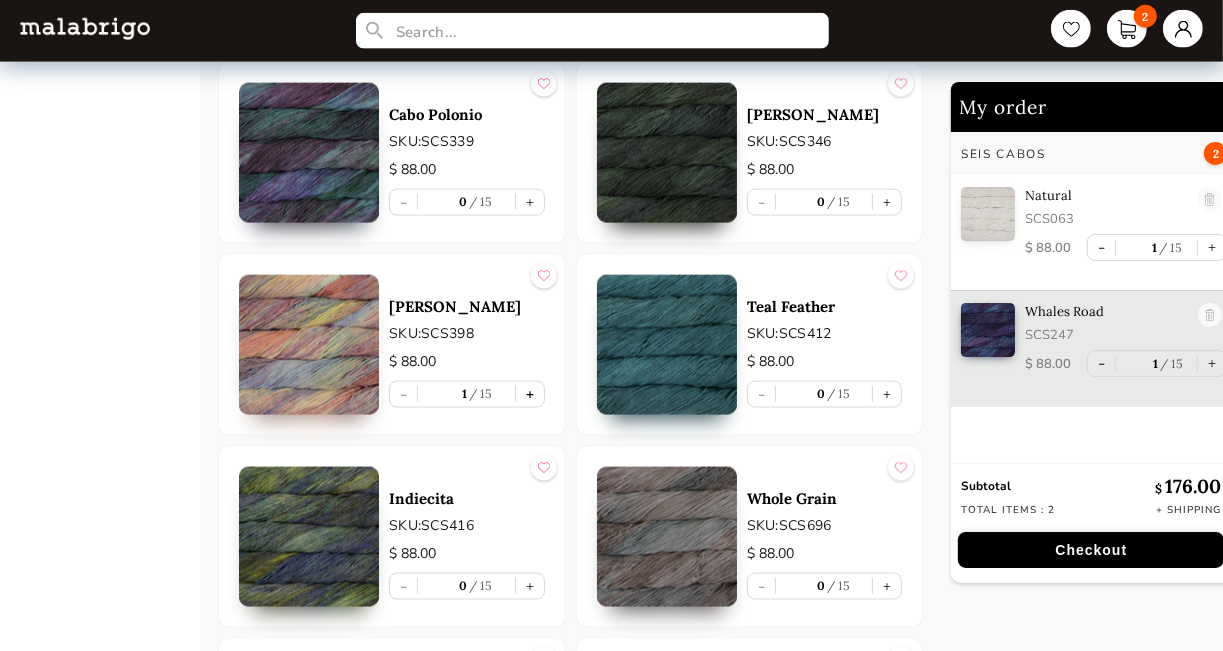 scroll, scrollTop: 37, scrollLeft: 0, axis: vertical 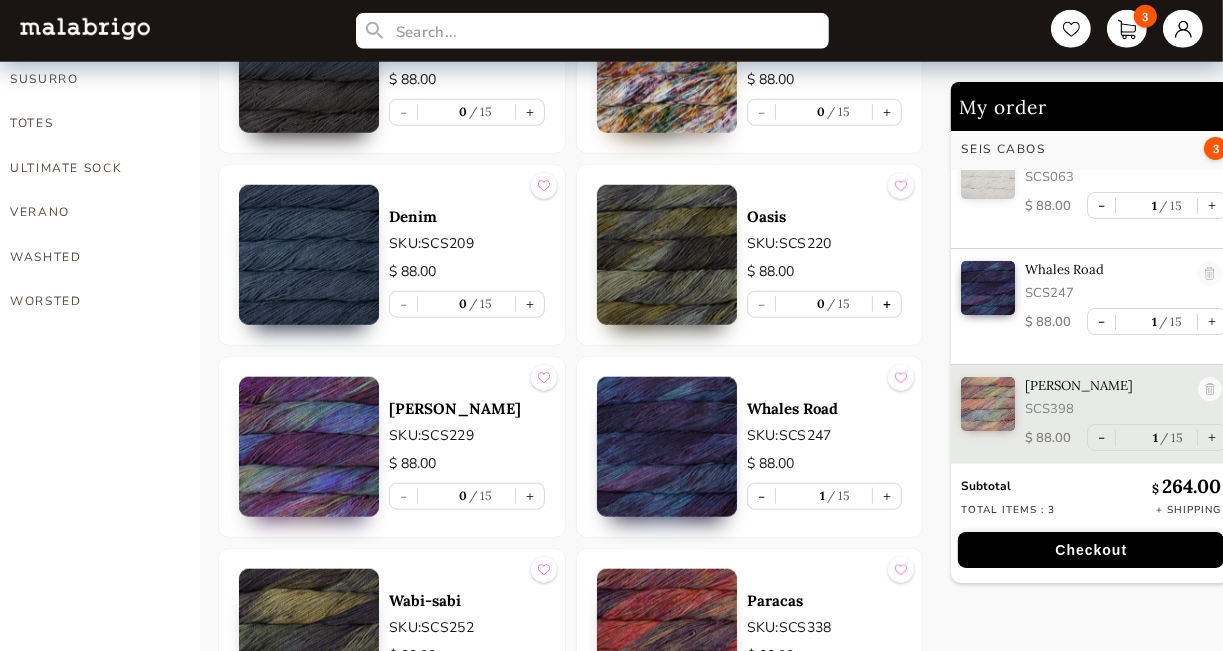 click on "+" at bounding box center [887, 304] 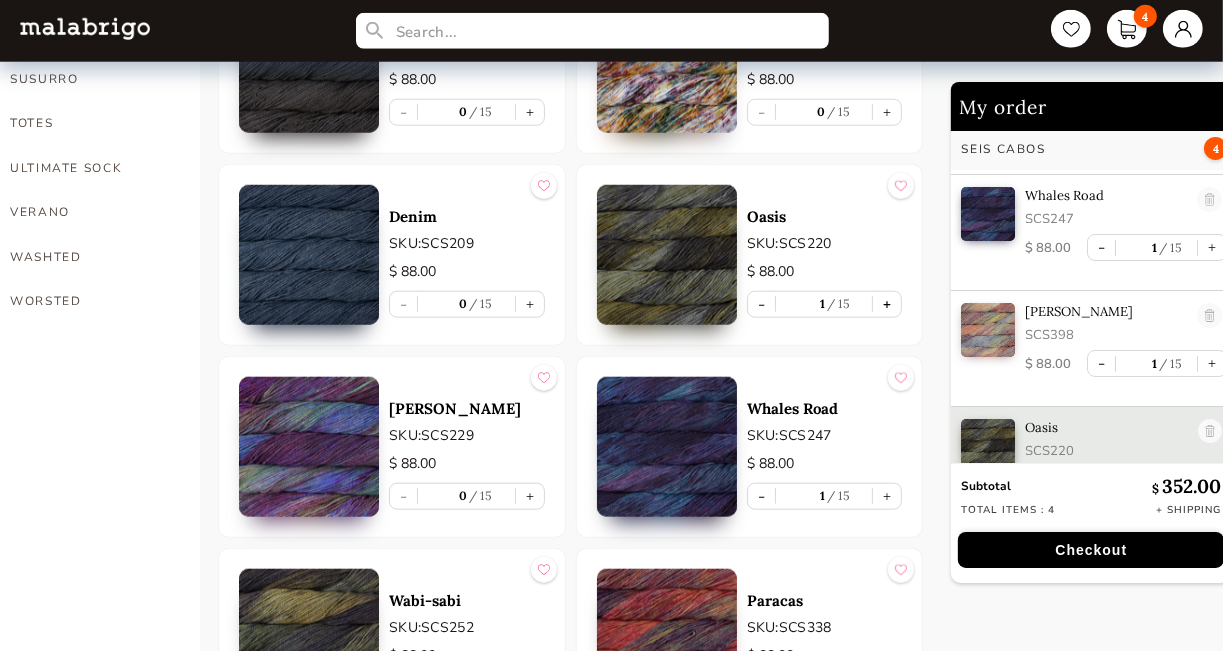 scroll, scrollTop: 153, scrollLeft: 0, axis: vertical 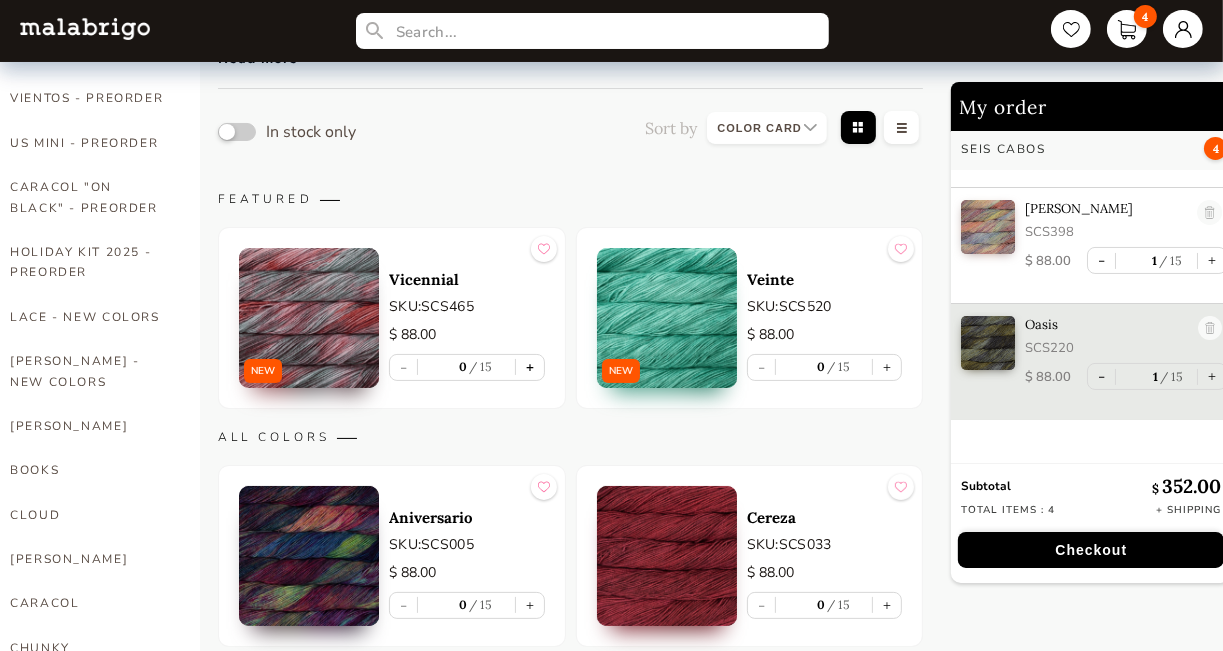 click on "+" at bounding box center (530, 367) 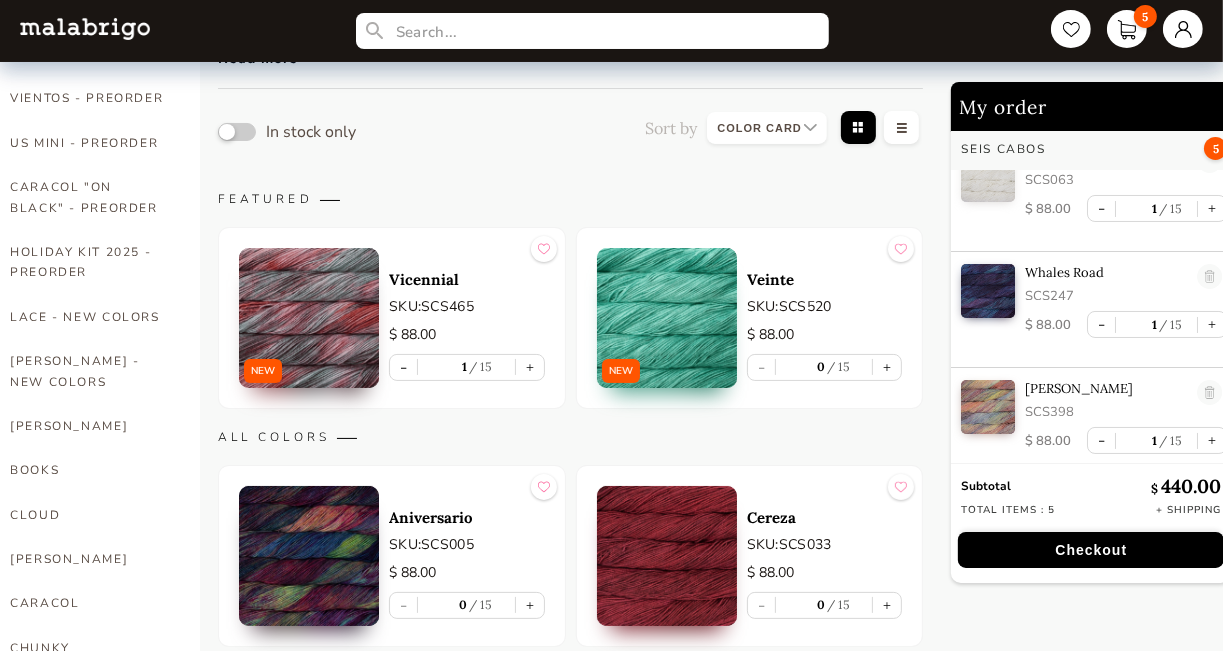 scroll, scrollTop: 32, scrollLeft: 0, axis: vertical 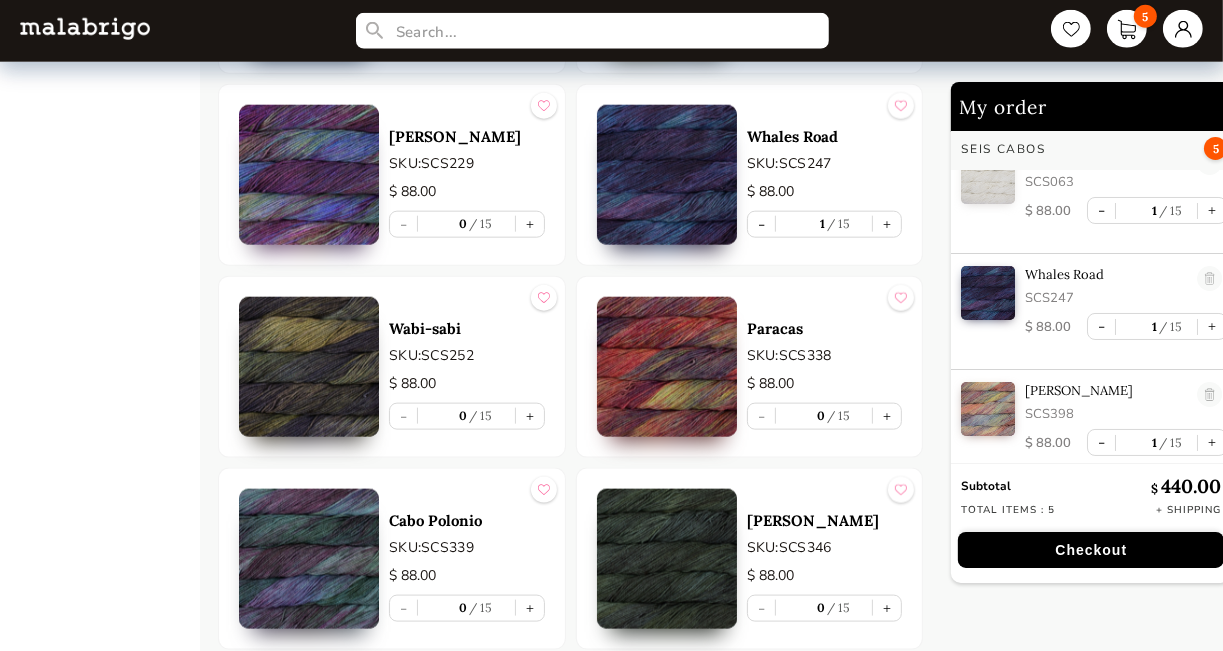 click on "Checkout" at bounding box center (1091, 550) 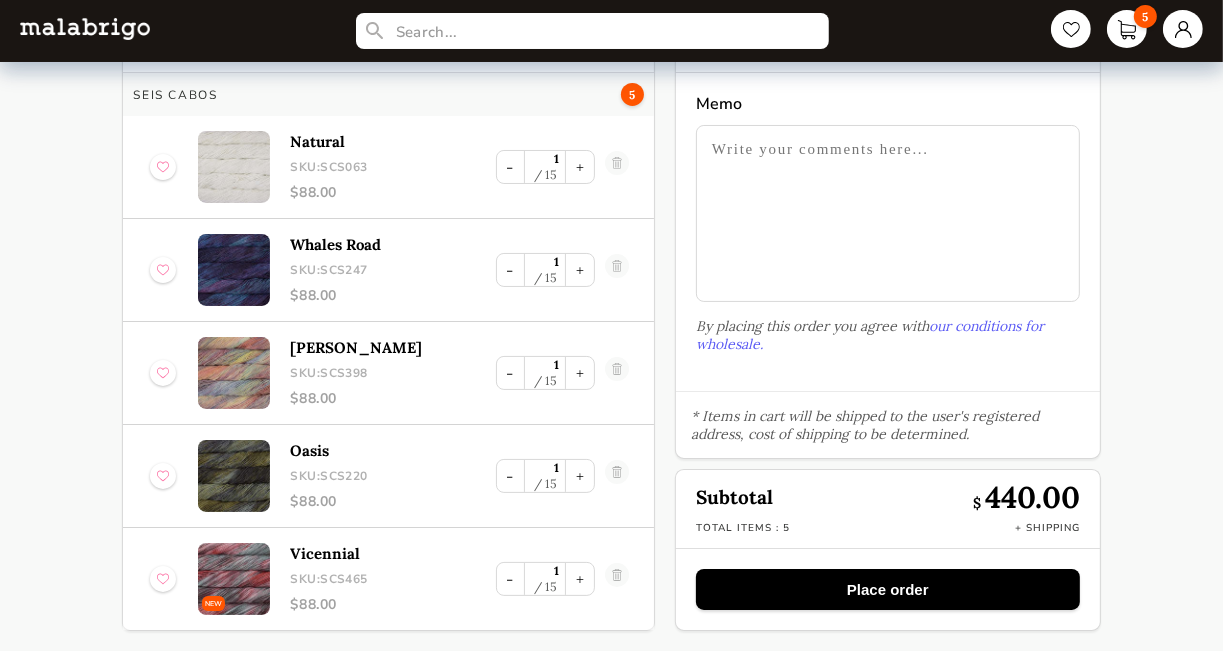 scroll, scrollTop: 91, scrollLeft: 0, axis: vertical 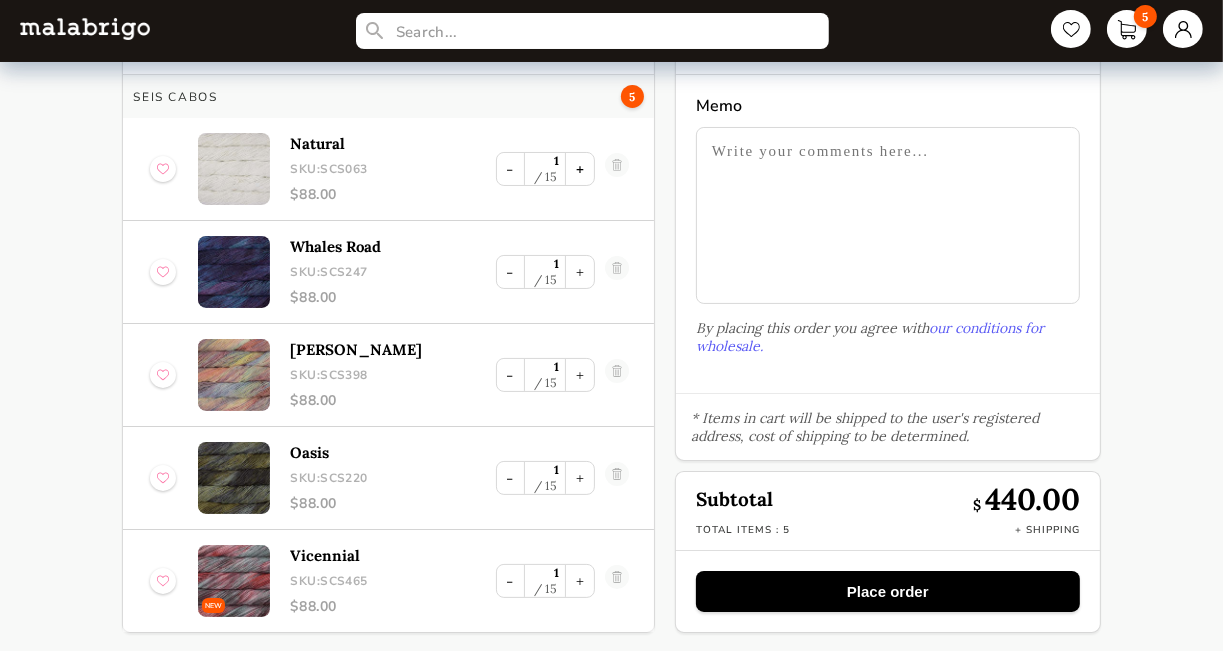 click on "+" at bounding box center (580, 169) 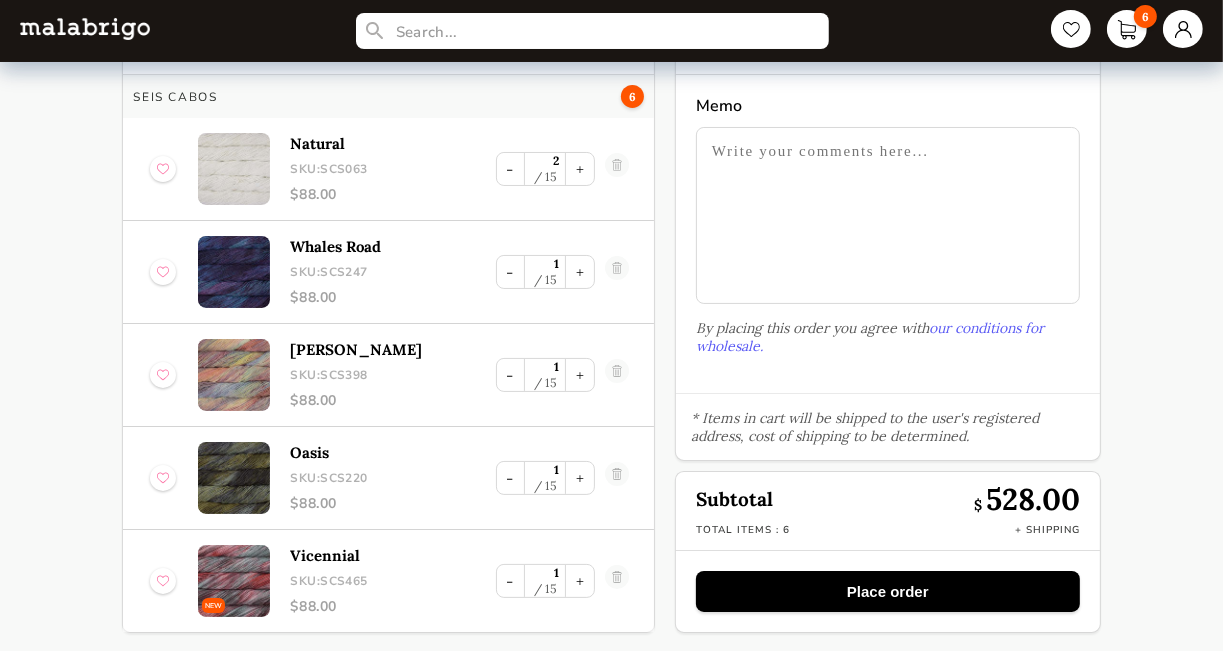 click at bounding box center (888, 215) 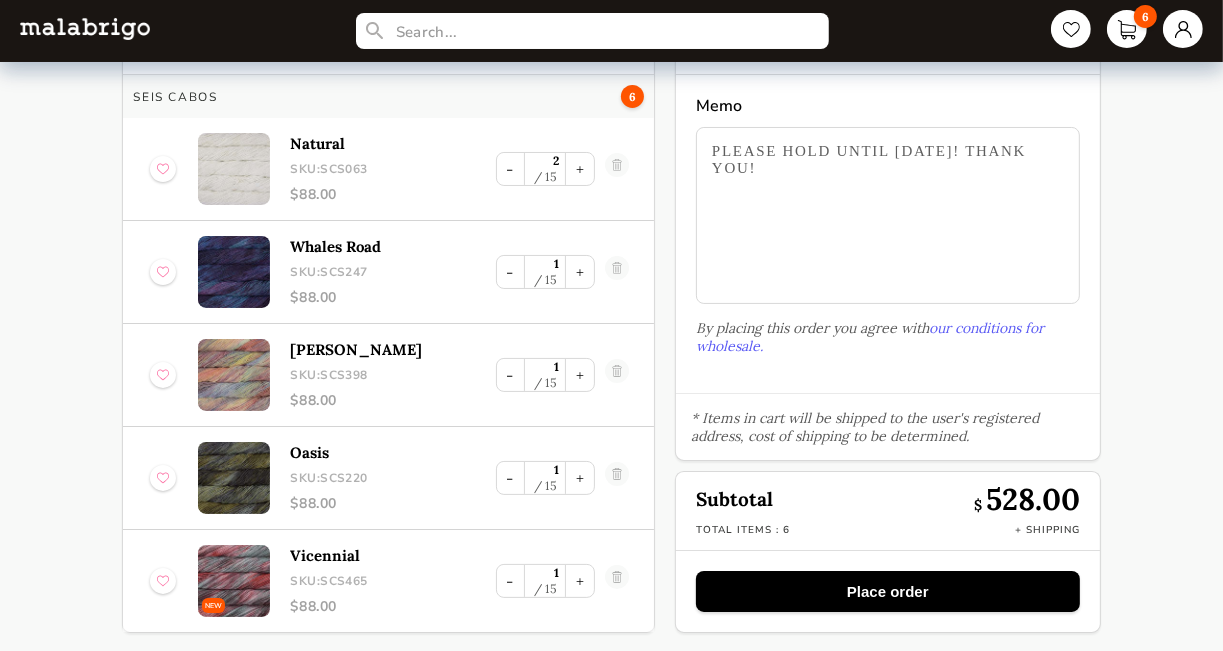 type on "PLEASE HOLD UNTIL [DATE]! THANK YOU!" 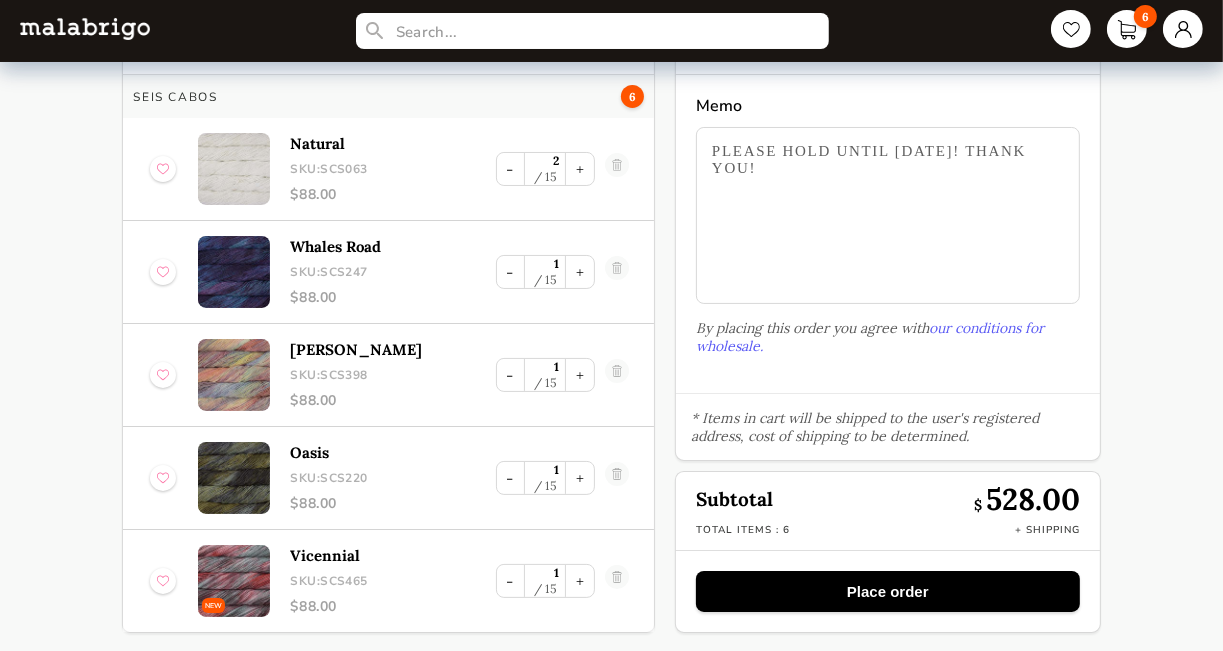 scroll, scrollTop: 90, scrollLeft: 0, axis: vertical 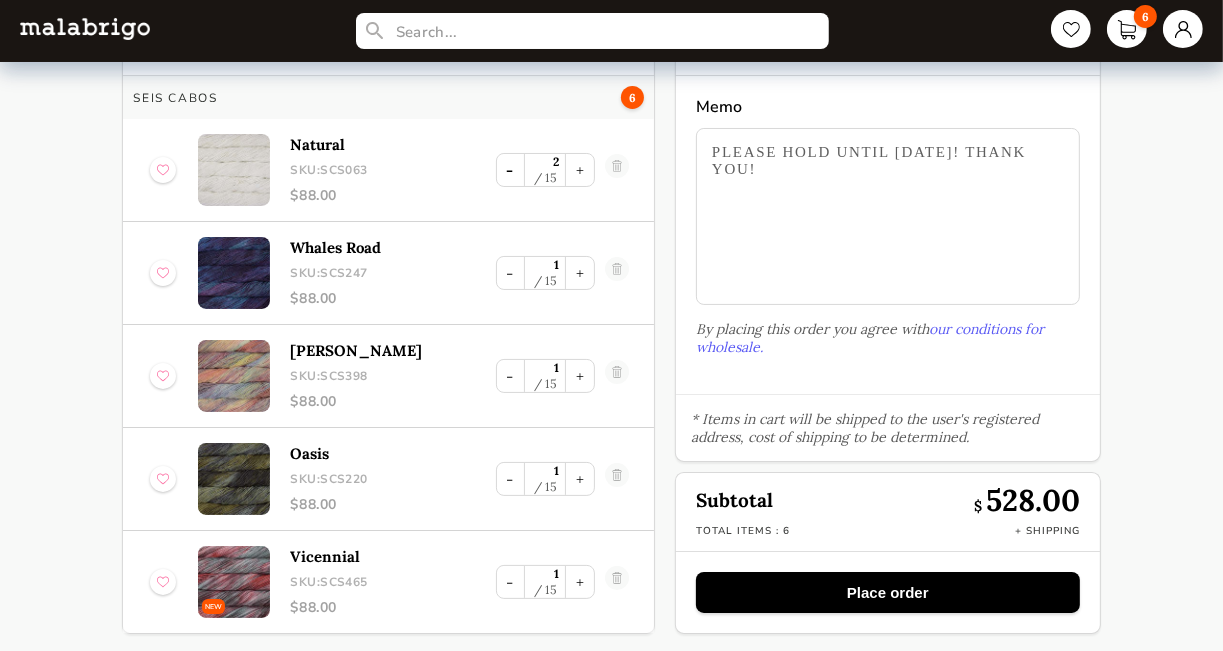 click on "-" at bounding box center (510, 170) 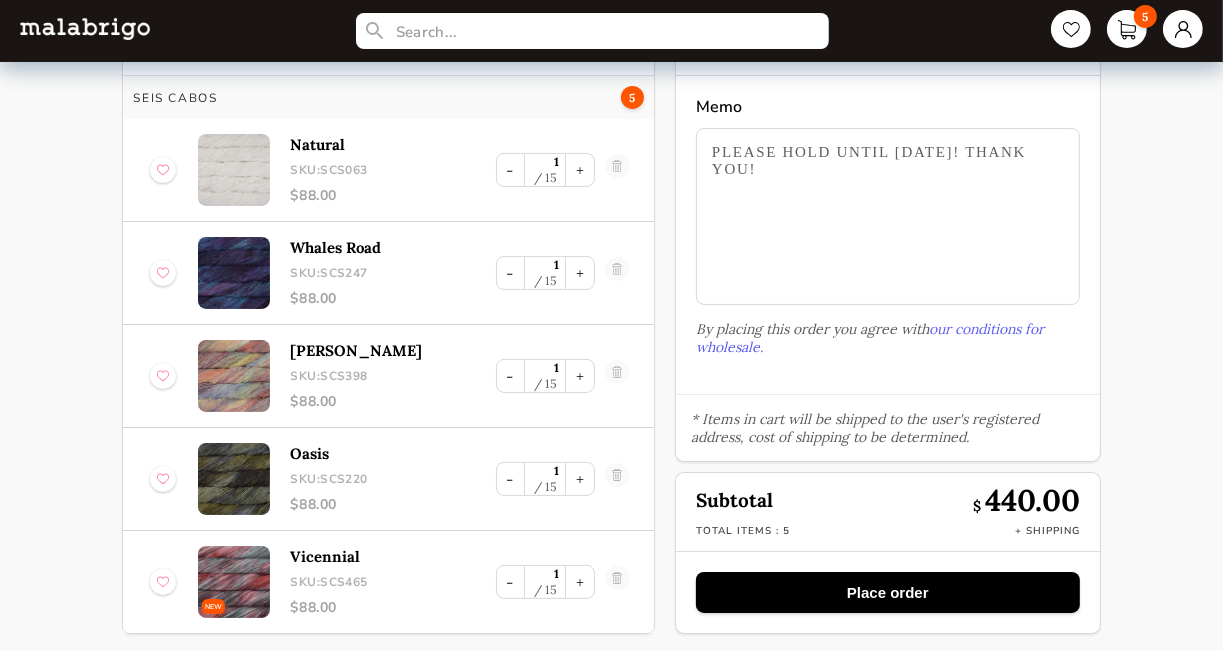 click on "Place order" at bounding box center [888, 592] 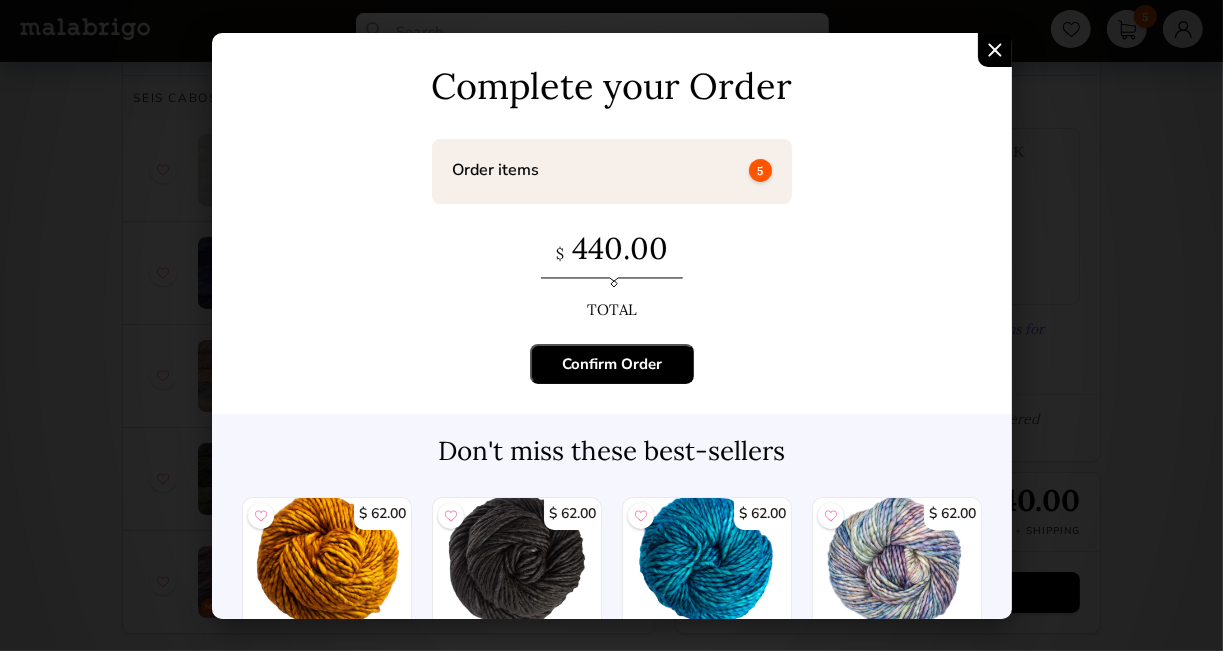 click on "Confirm Order" at bounding box center [612, 364] 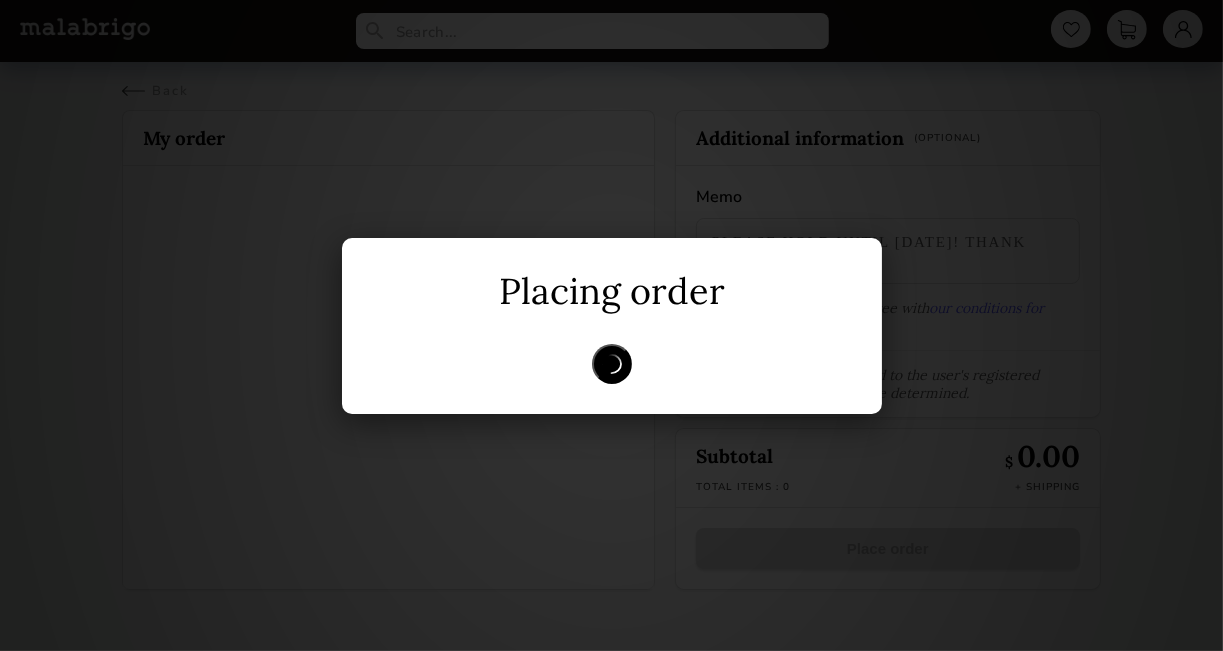 scroll, scrollTop: 0, scrollLeft: 0, axis: both 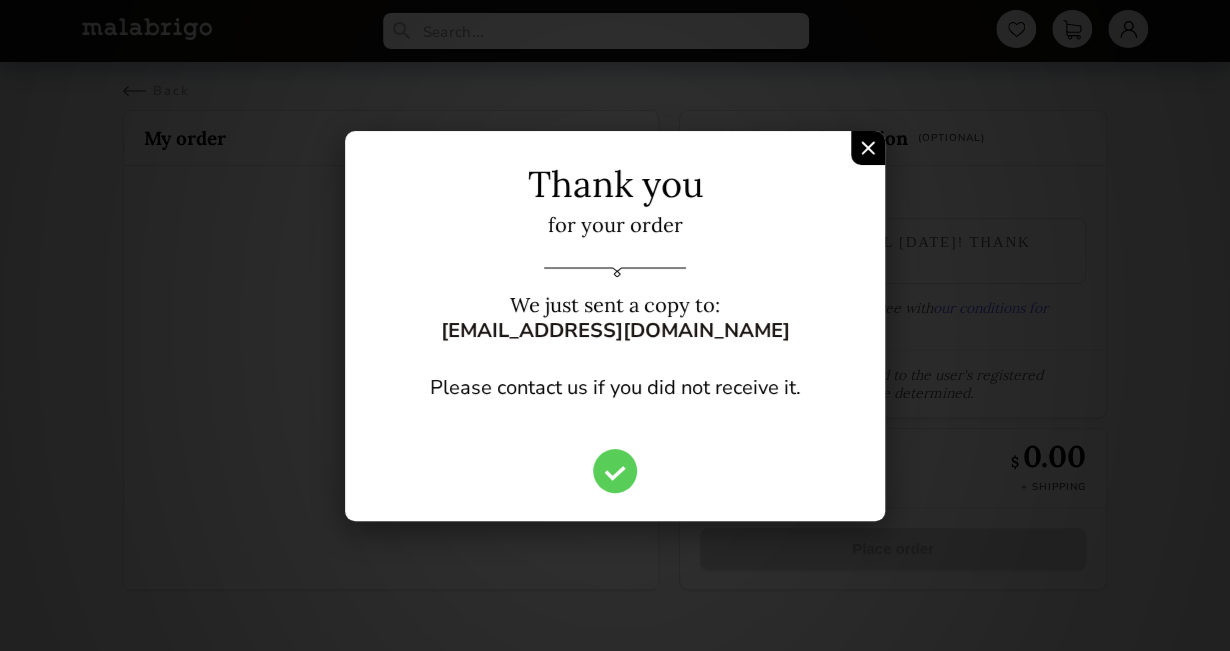 click at bounding box center [868, 148] 